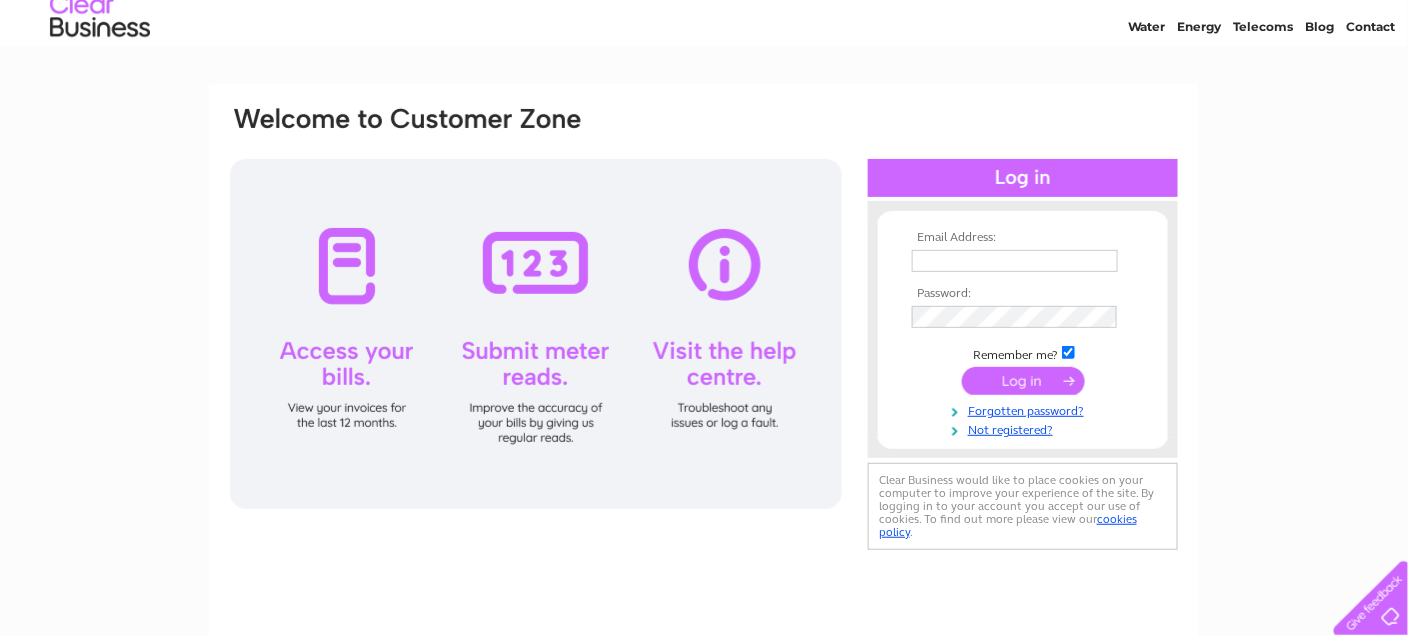scroll, scrollTop: 100, scrollLeft: 0, axis: vertical 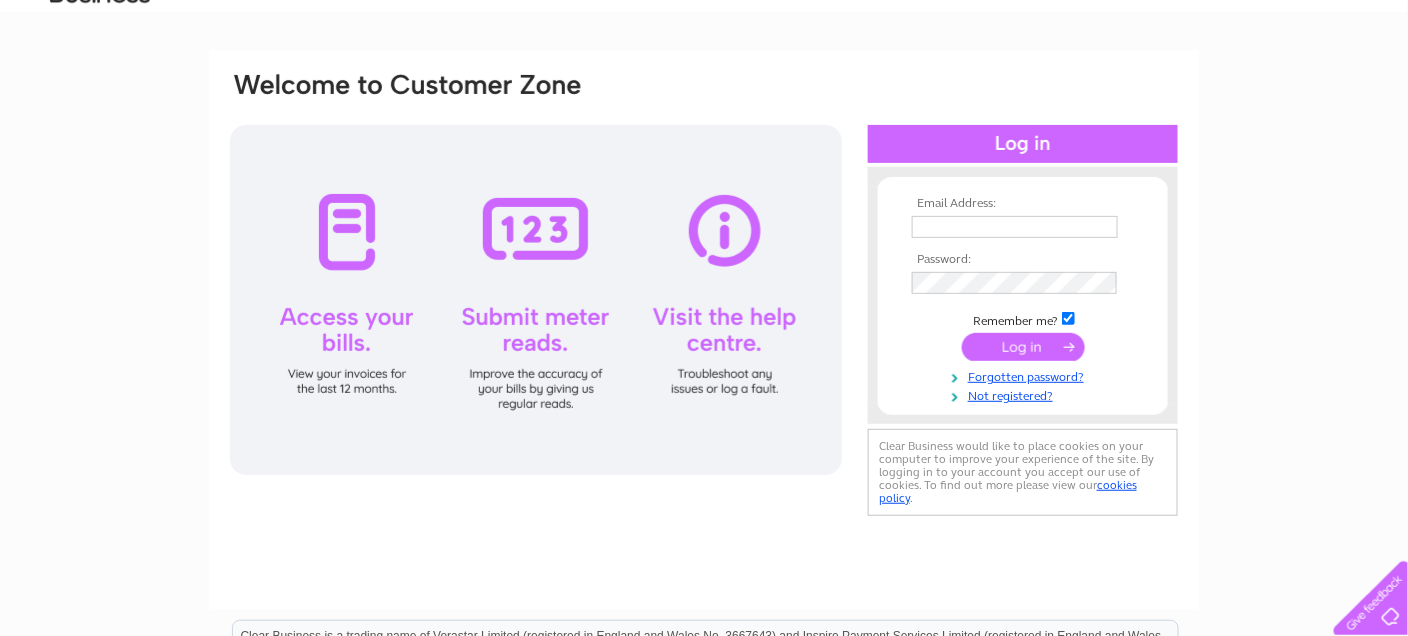 type on "[EMAIL]" 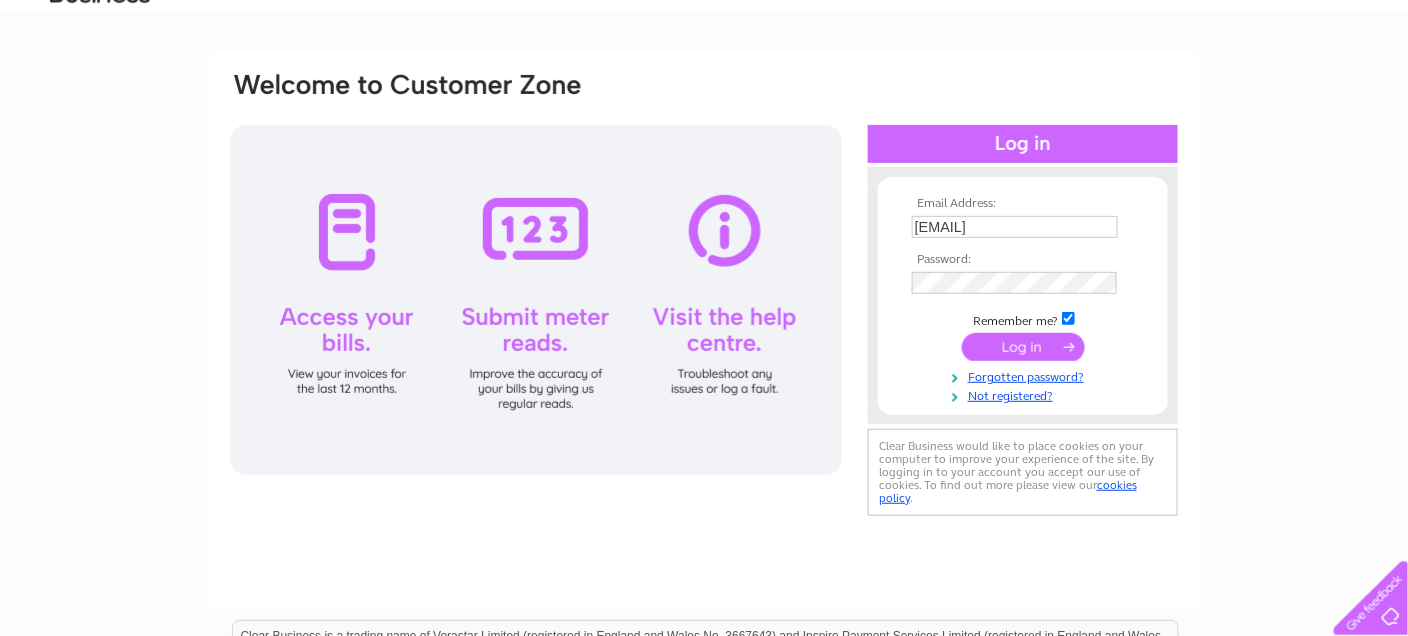click at bounding box center [1023, 347] 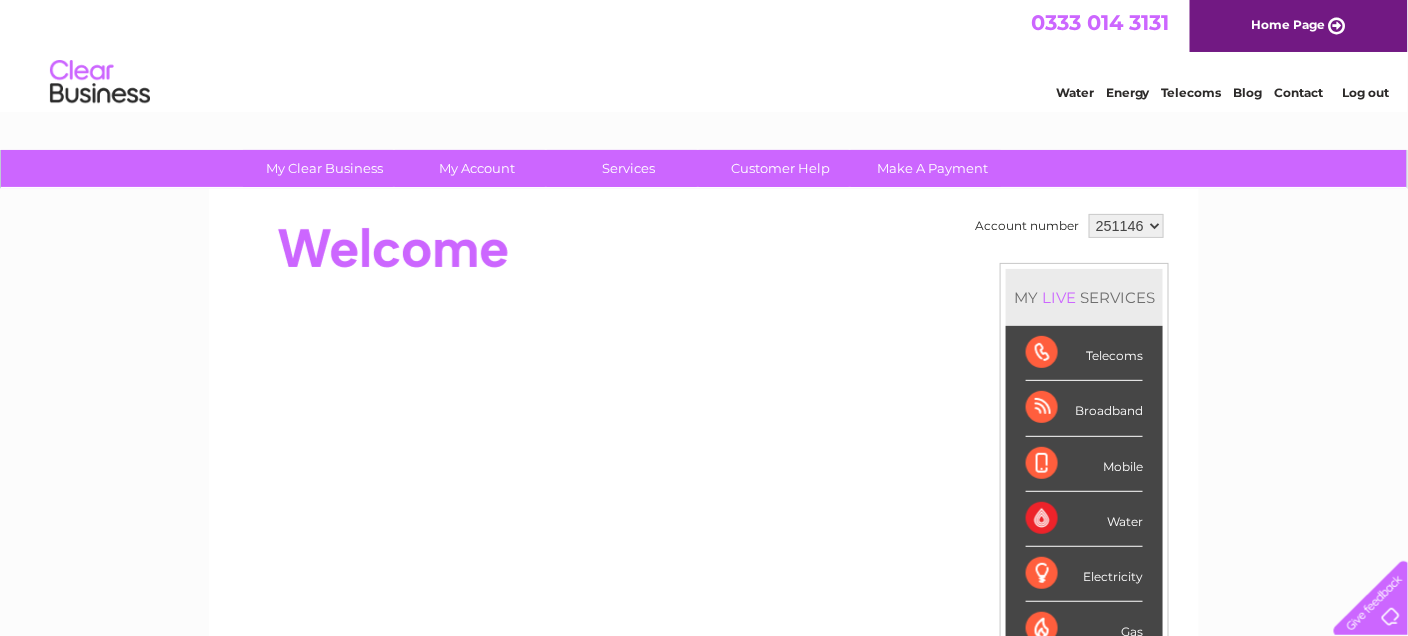 scroll, scrollTop: 0, scrollLeft: 0, axis: both 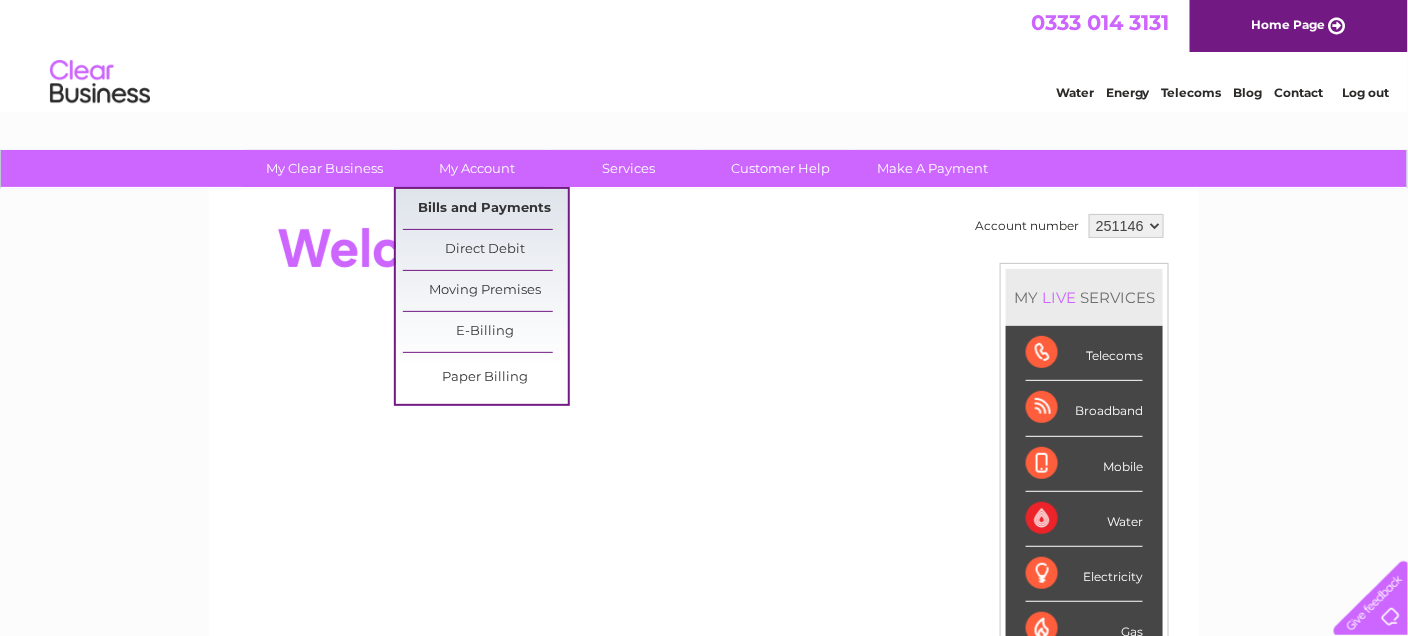 click on "Bills and Payments" at bounding box center (485, 209) 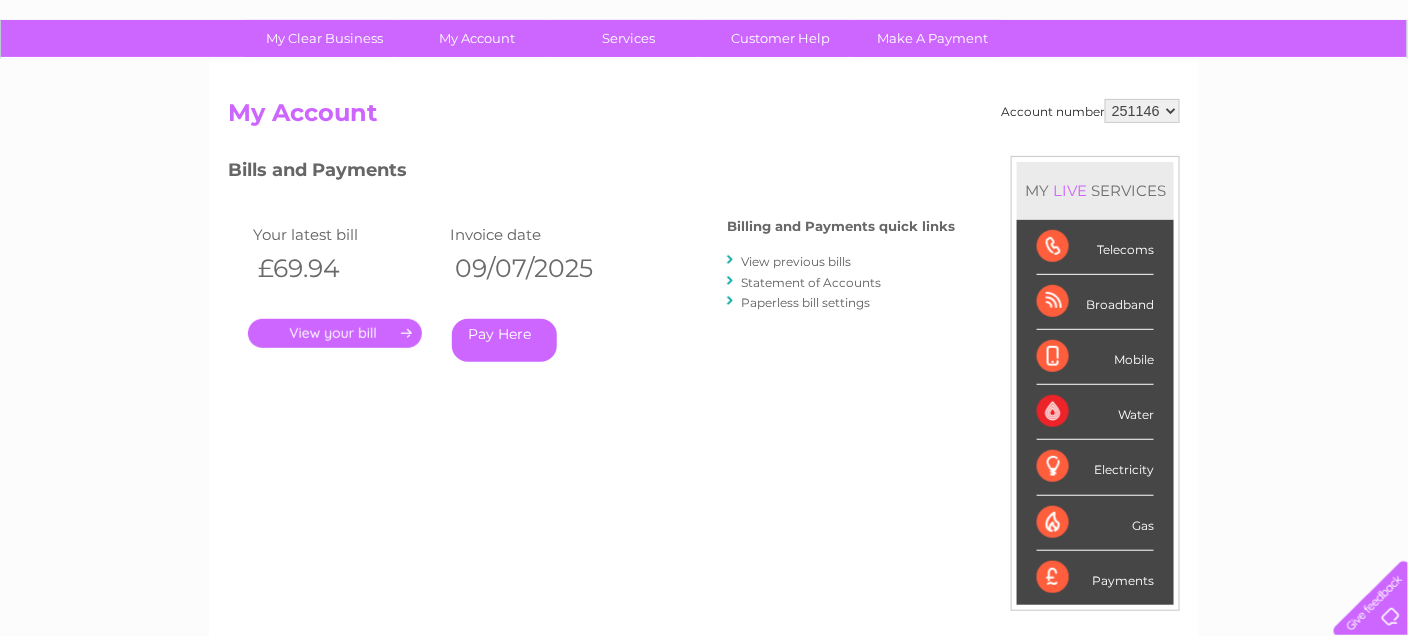 scroll, scrollTop: 100, scrollLeft: 0, axis: vertical 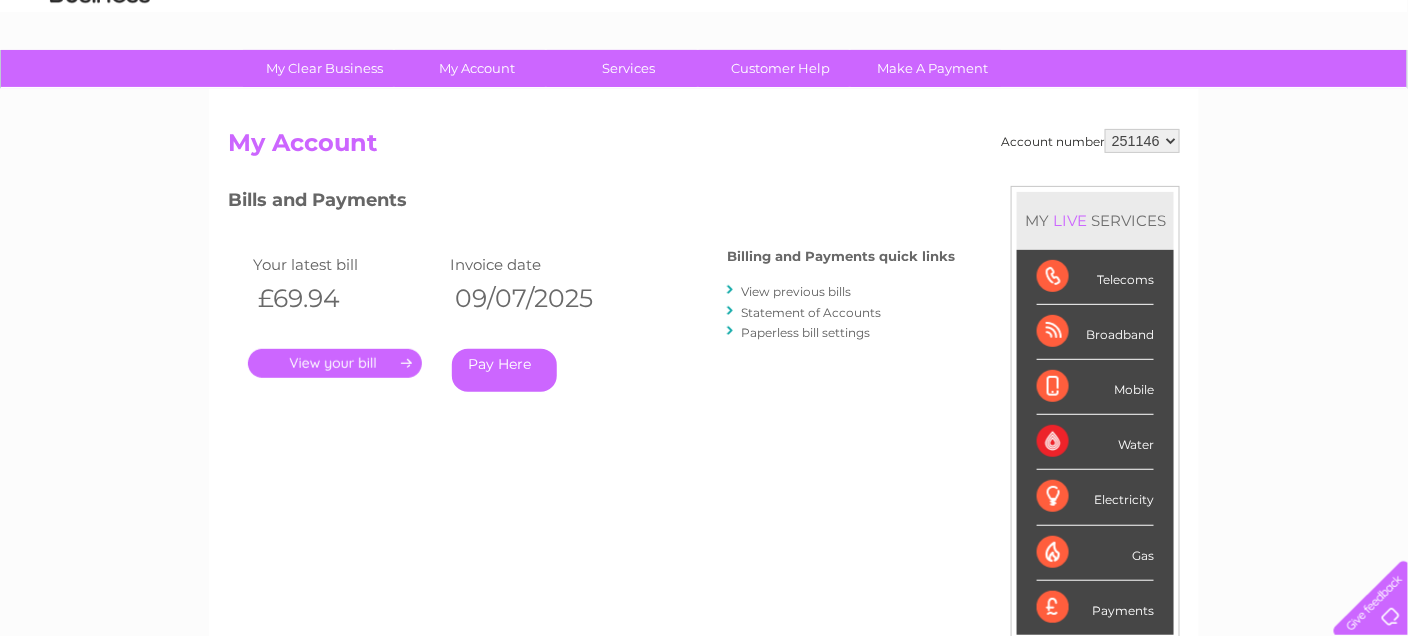 click on "View previous bills" at bounding box center (796, 291) 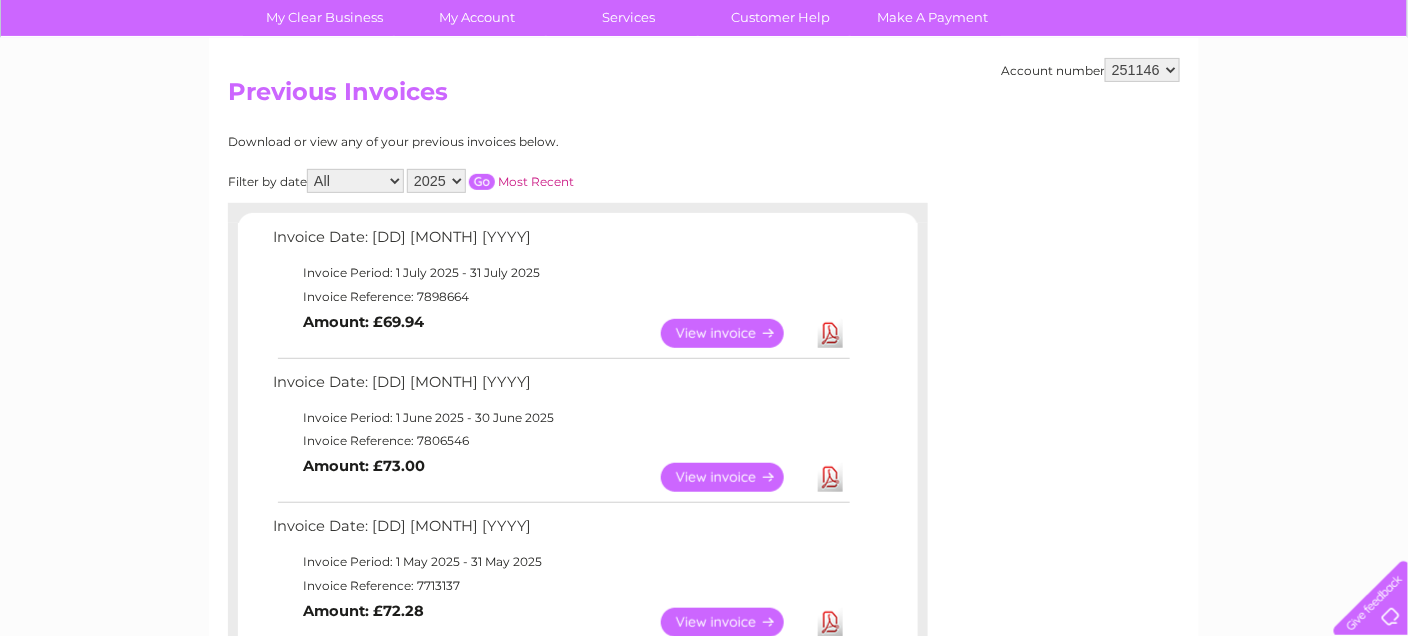 scroll, scrollTop: 100, scrollLeft: 0, axis: vertical 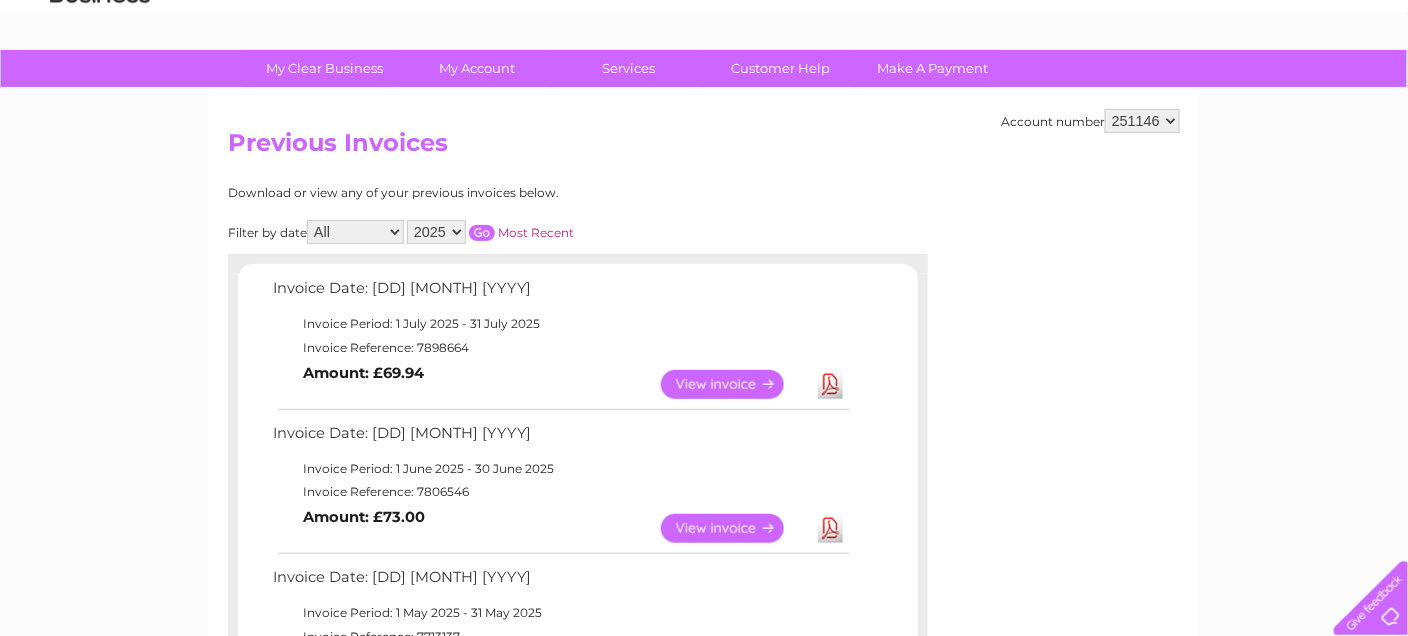click on "Most Recent" at bounding box center (536, 232) 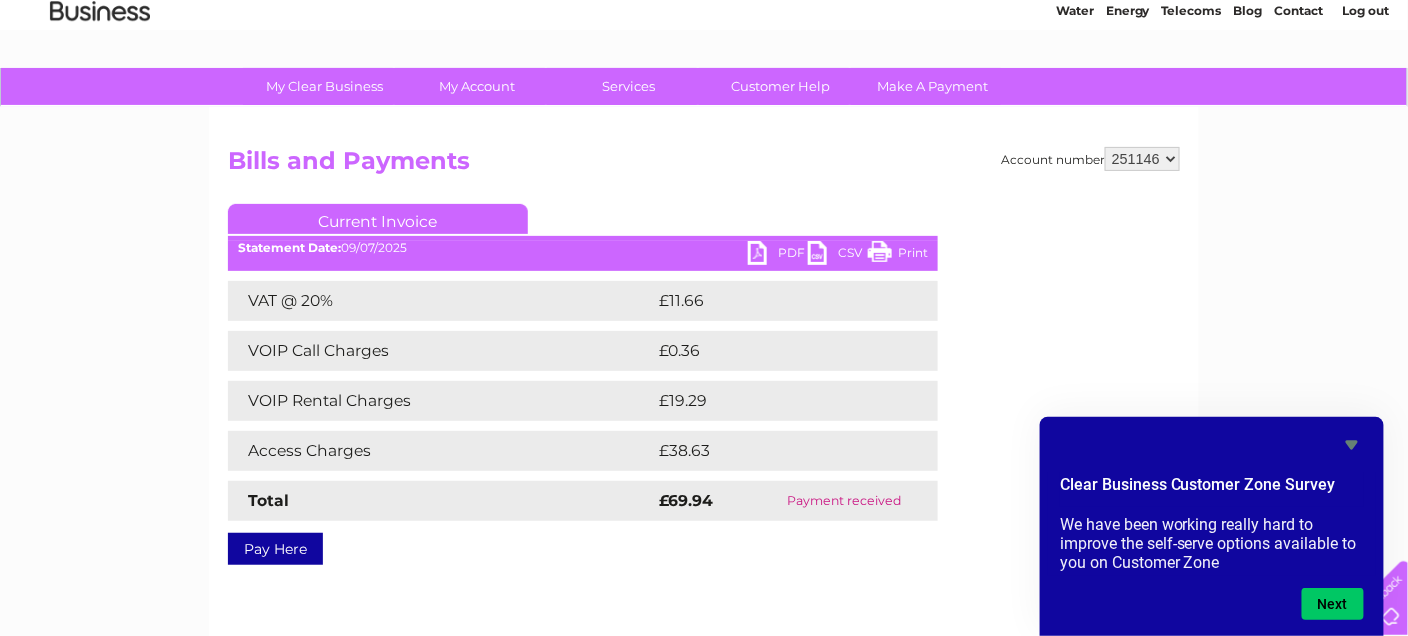 scroll, scrollTop: 0, scrollLeft: 0, axis: both 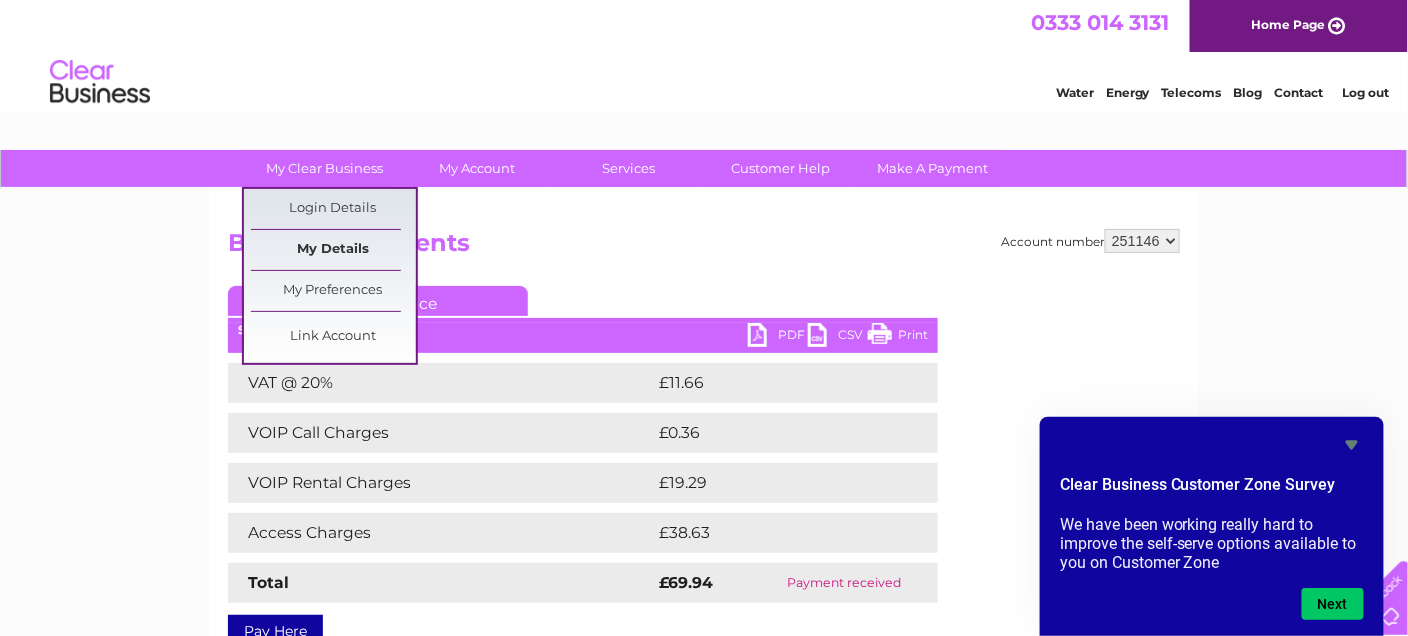 click on "My Details" at bounding box center [333, 250] 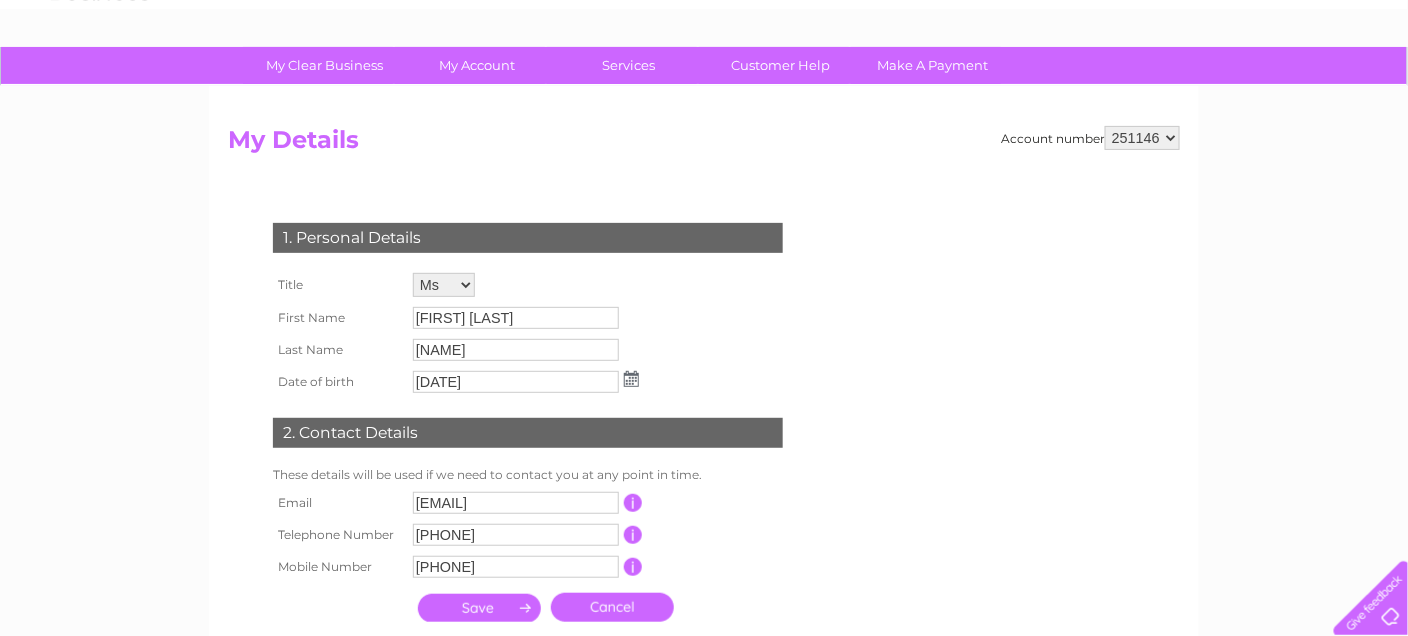 scroll, scrollTop: 100, scrollLeft: 0, axis: vertical 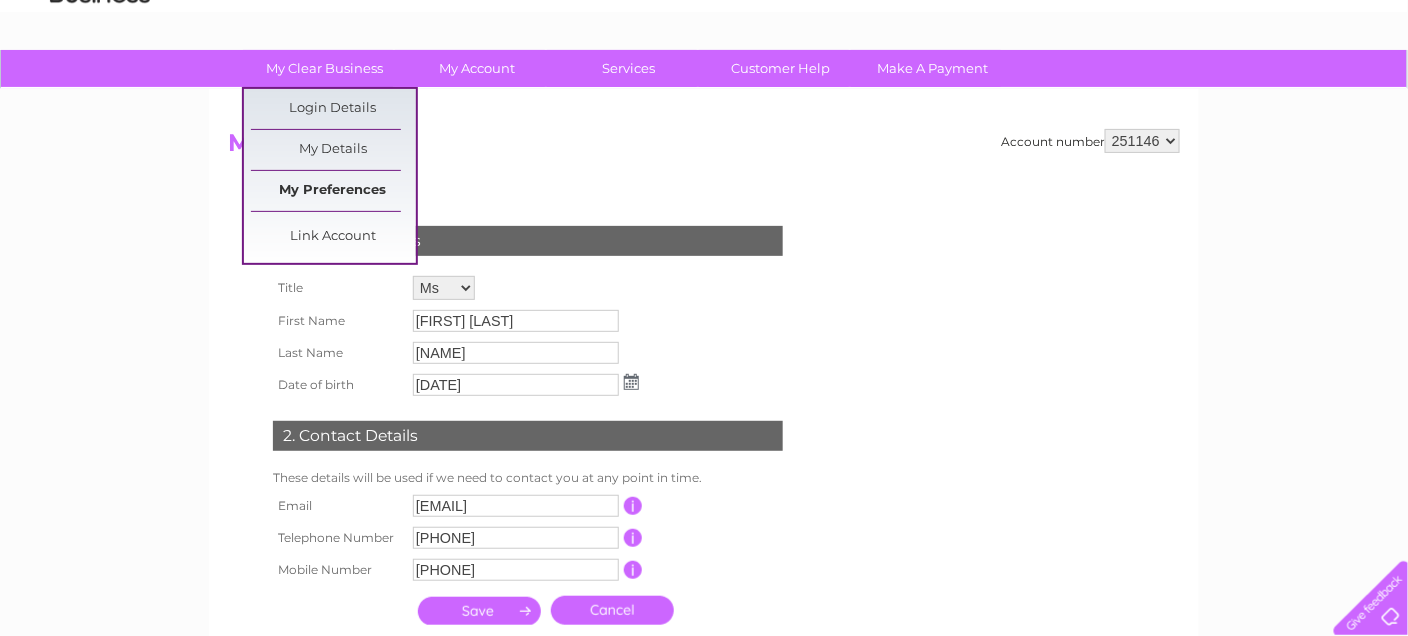click on "My Preferences" at bounding box center (333, 191) 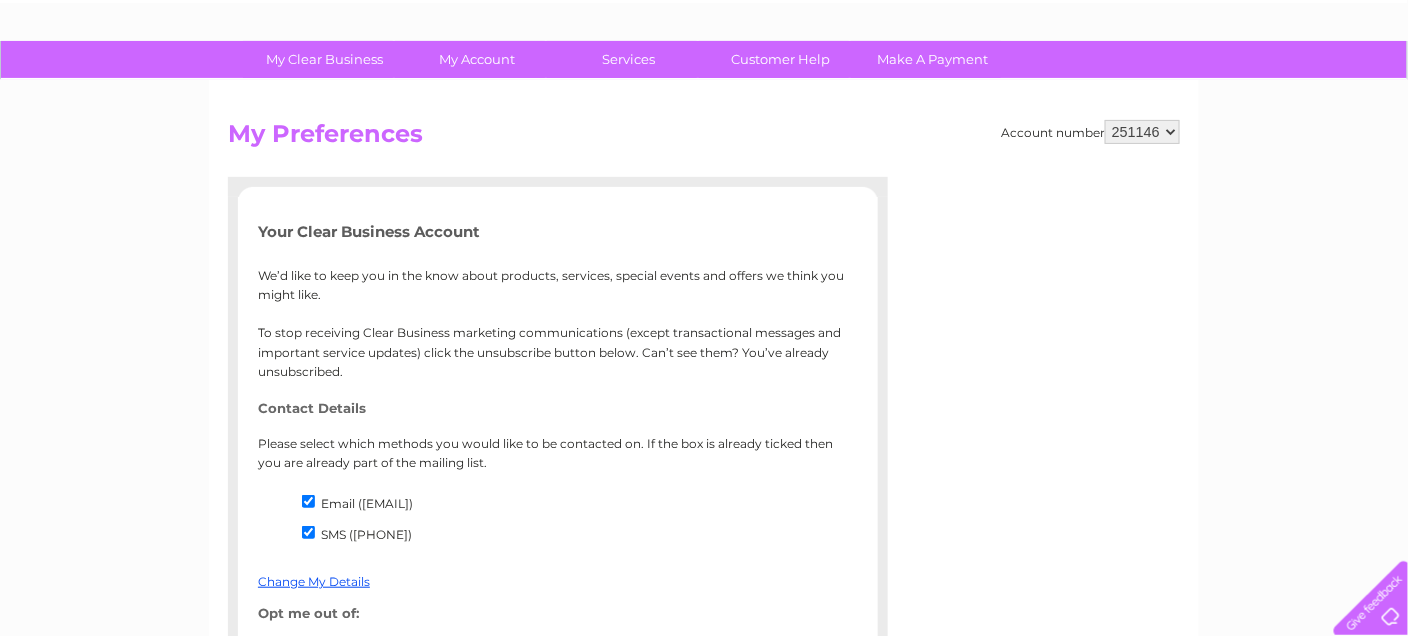 scroll, scrollTop: 100, scrollLeft: 0, axis: vertical 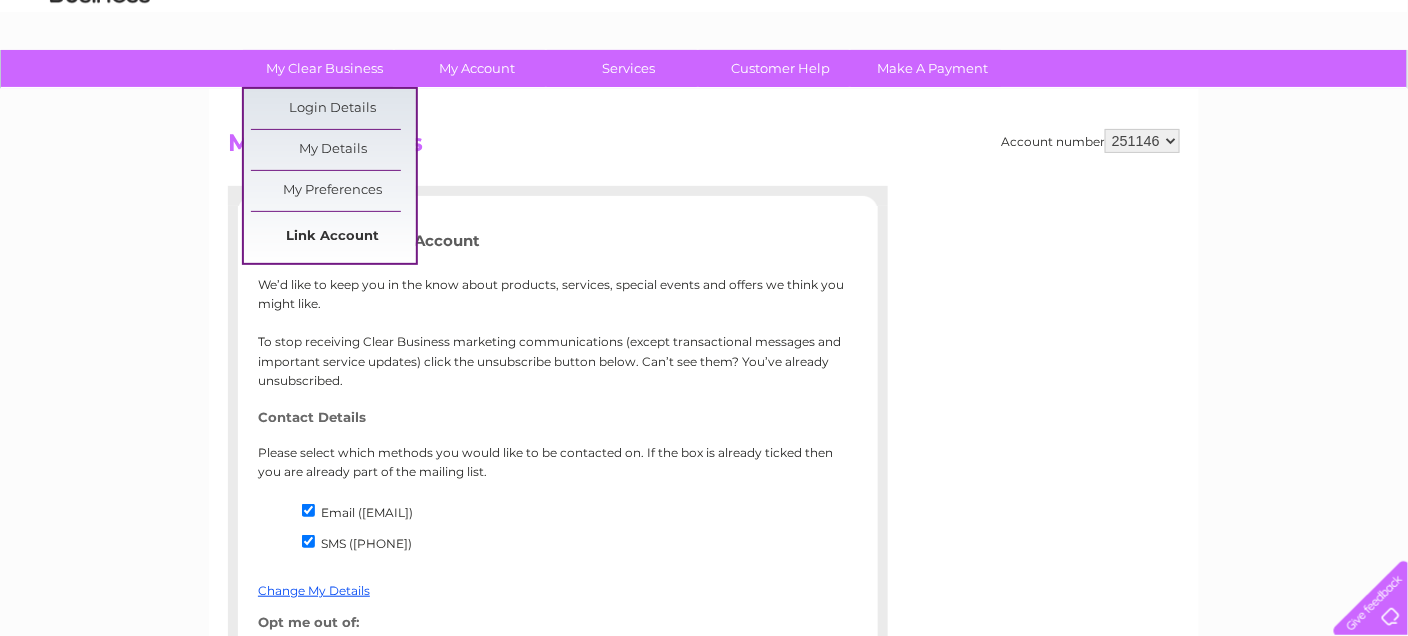 click on "Link Account" at bounding box center [333, 237] 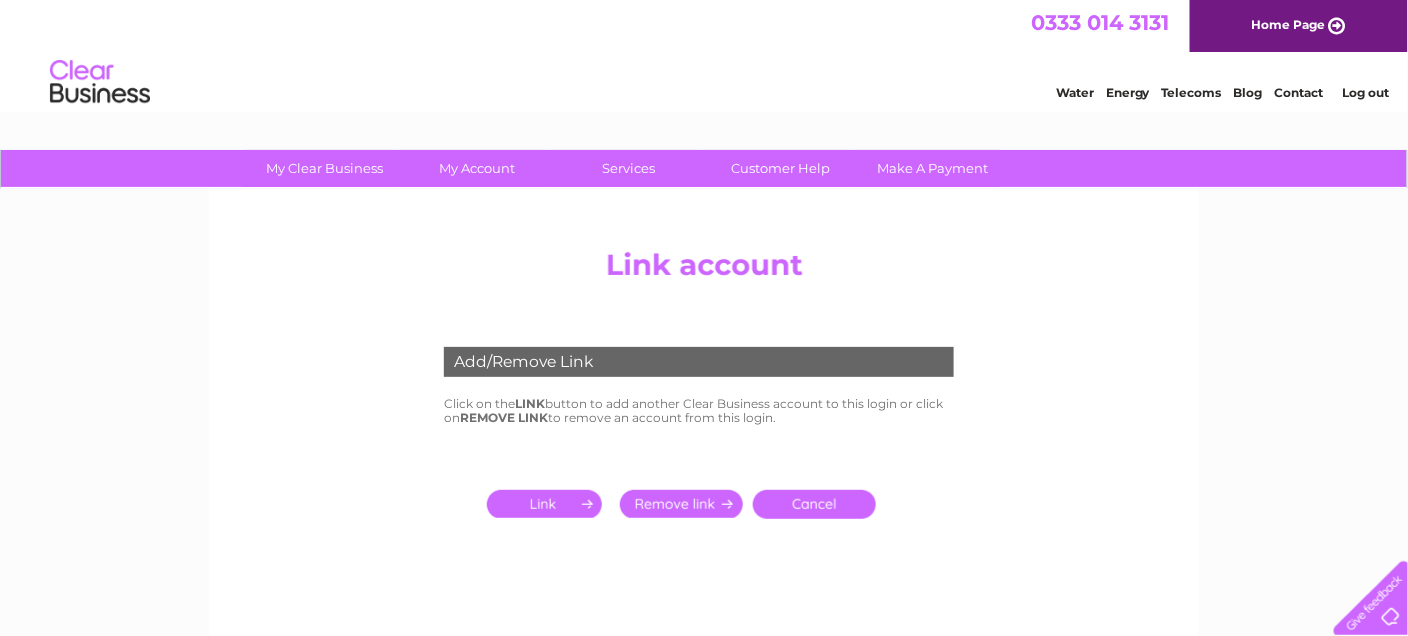 scroll, scrollTop: 0, scrollLeft: 0, axis: both 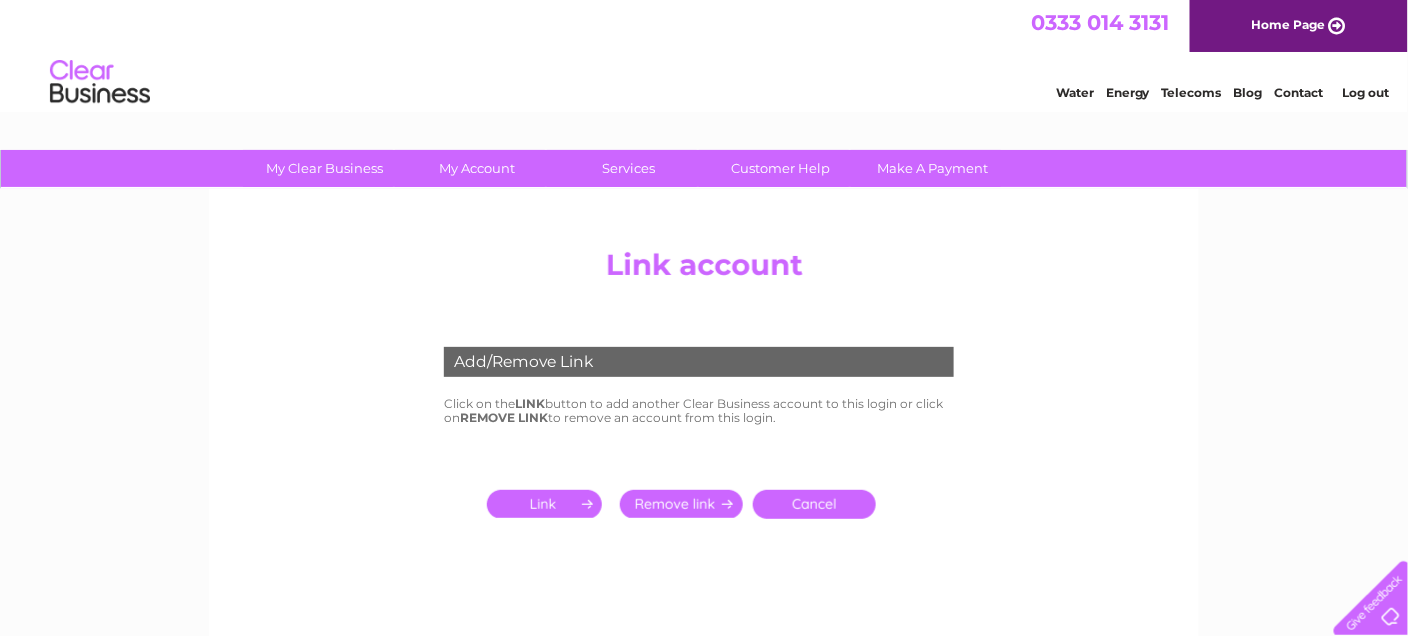 click at bounding box center [100, 82] 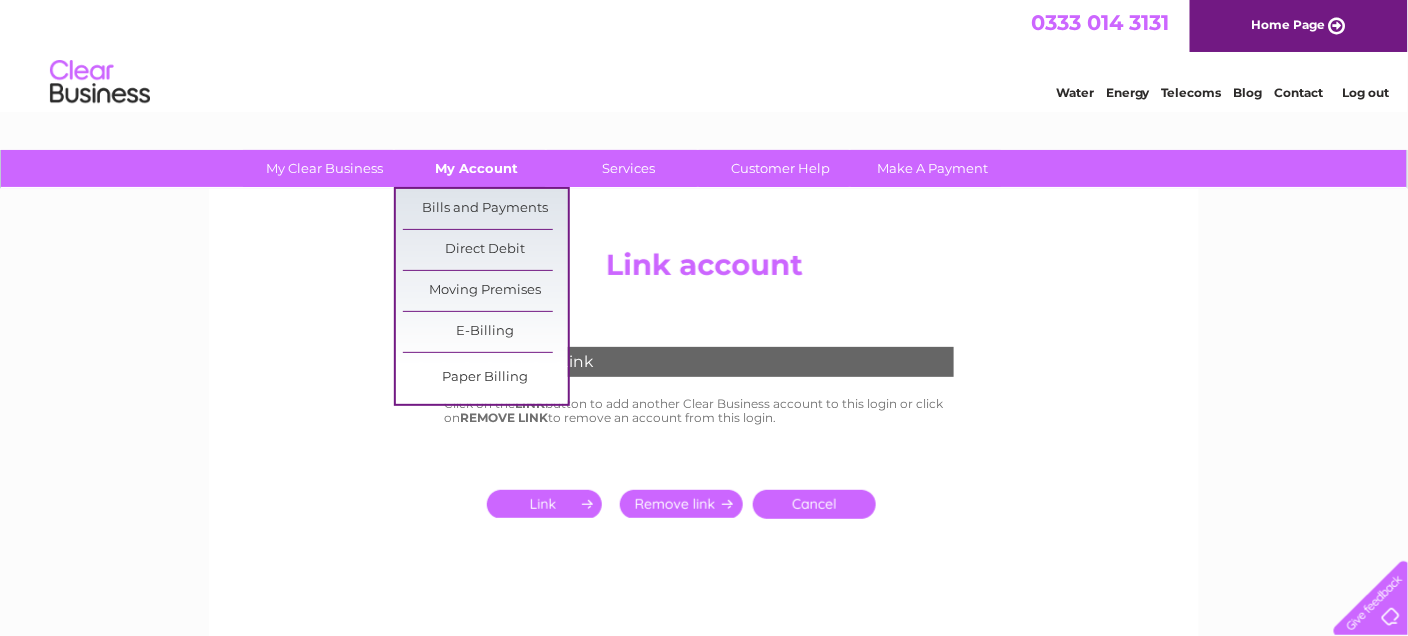 click on "My Account" at bounding box center (477, 168) 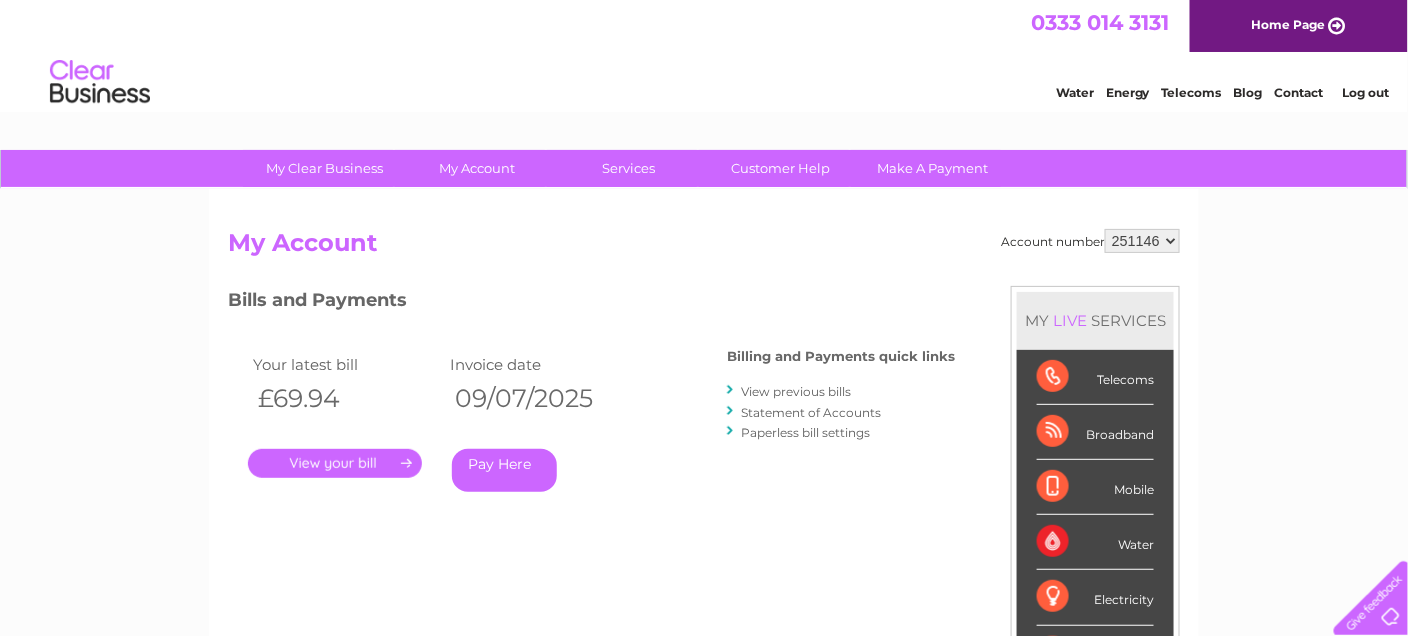 scroll, scrollTop: 0, scrollLeft: 0, axis: both 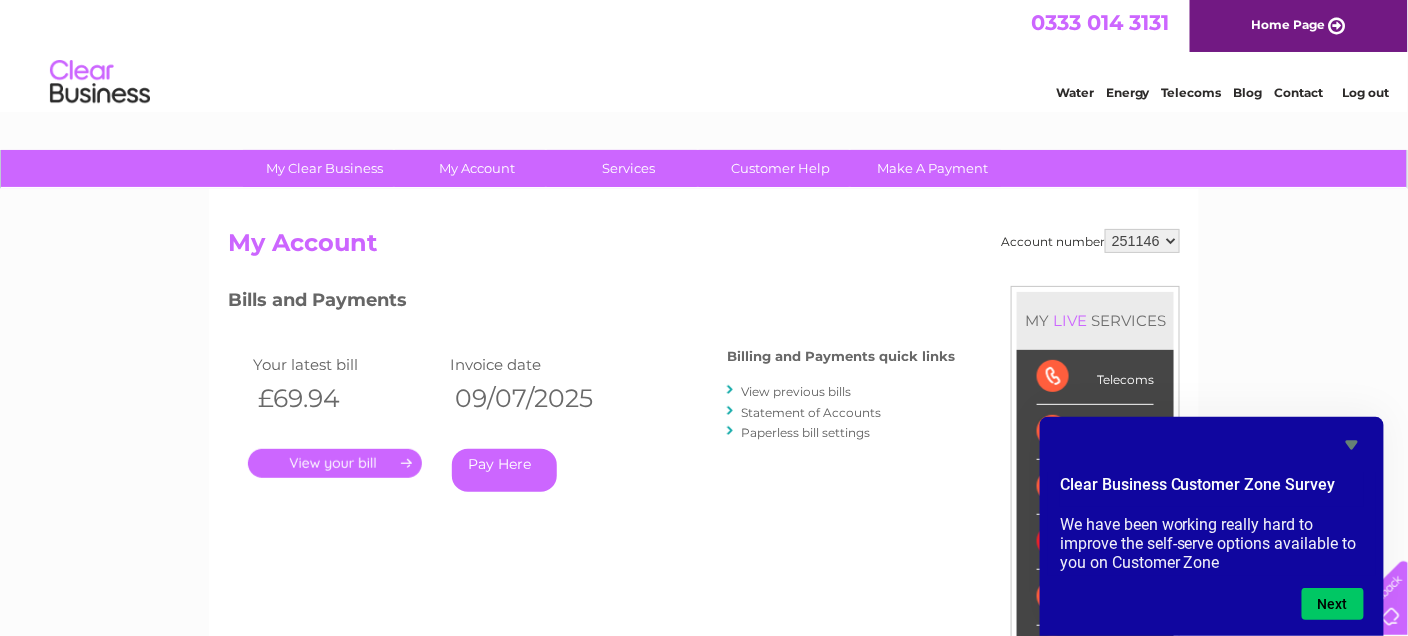 click on "My Clear Business
Login Details
My Details
My Preferences
Link Account
My Account
Bills and Payments   Direct Debit   Moving Premises" at bounding box center (704, 671) 